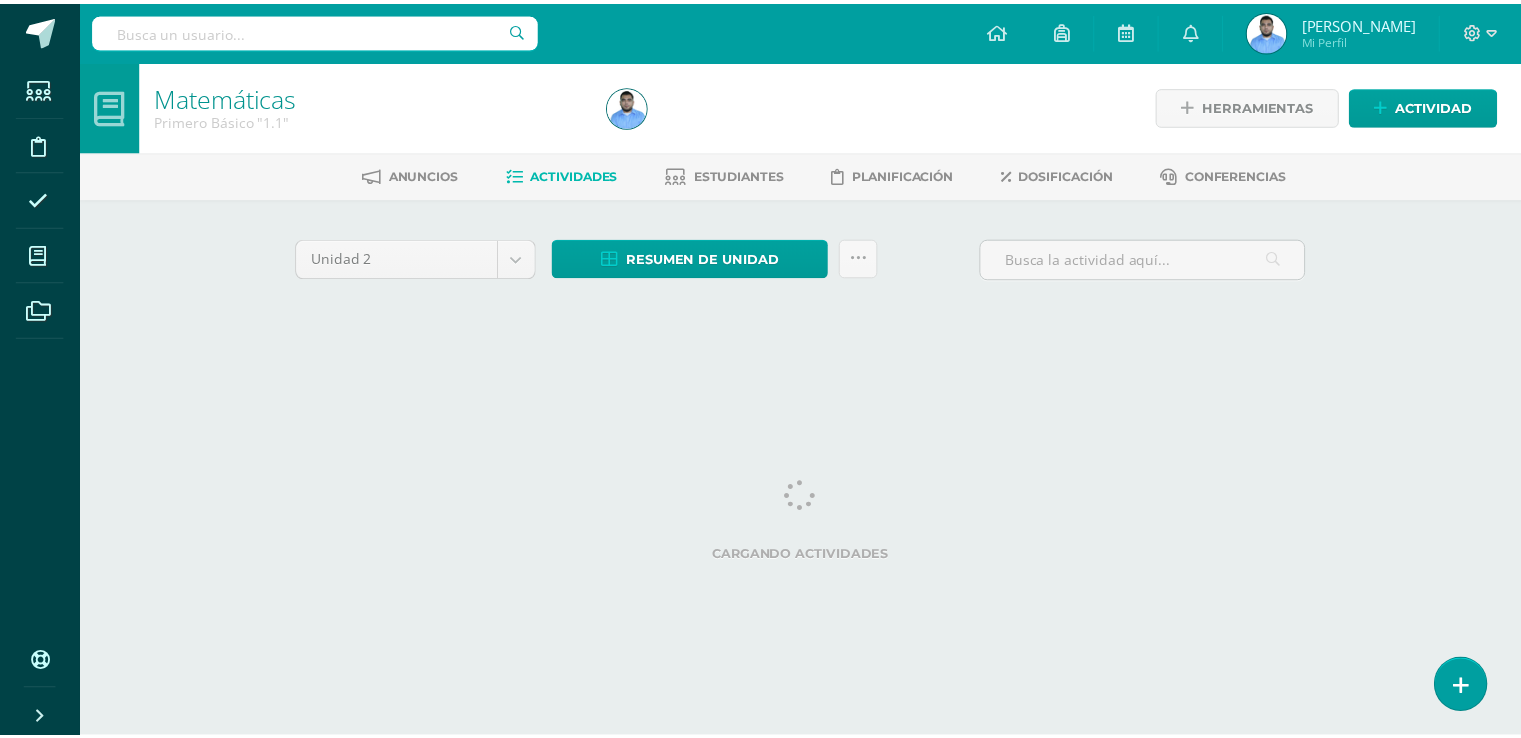 scroll, scrollTop: 0, scrollLeft: 0, axis: both 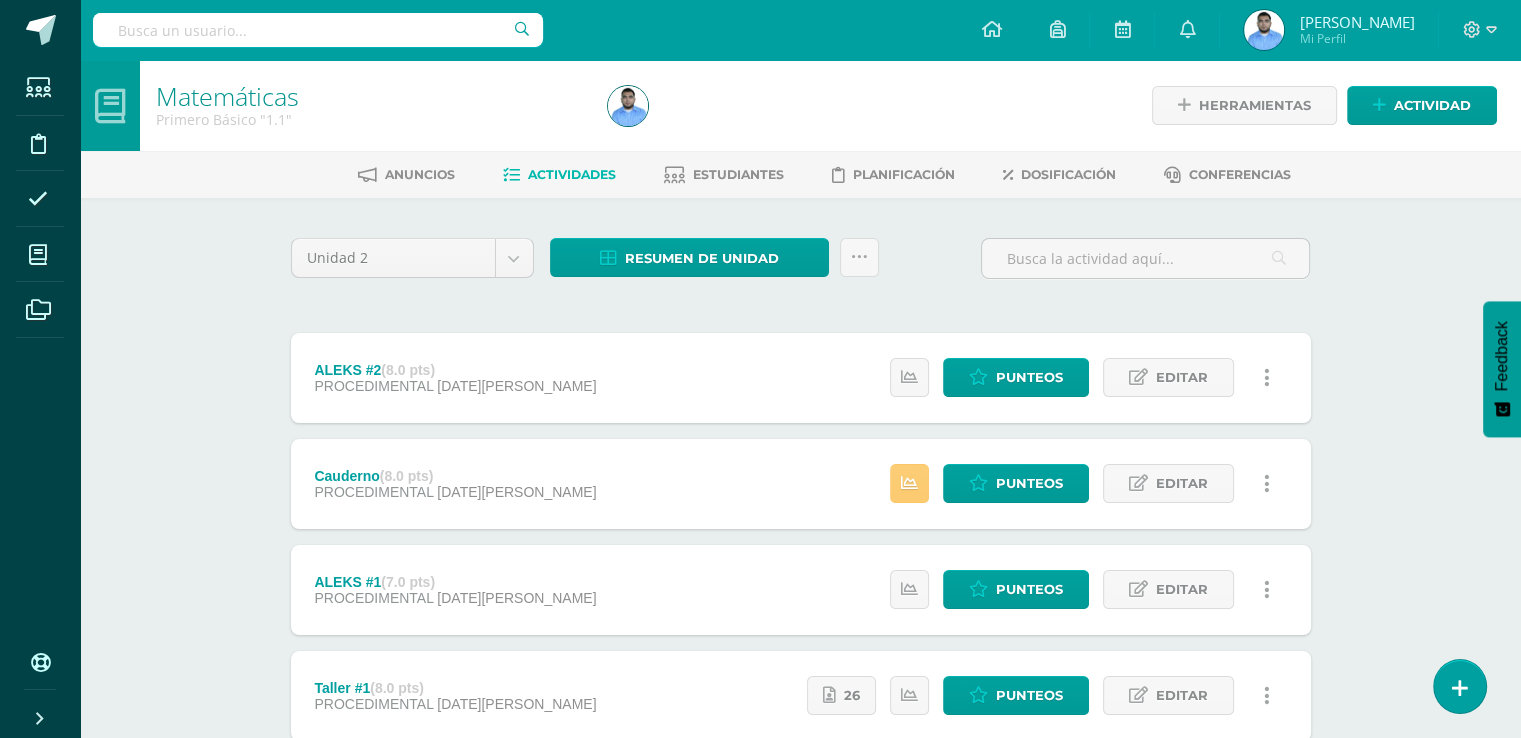 drag, startPoint x: 200, startPoint y: 77, endPoint x: 38, endPoint y: 424, distance: 382.953 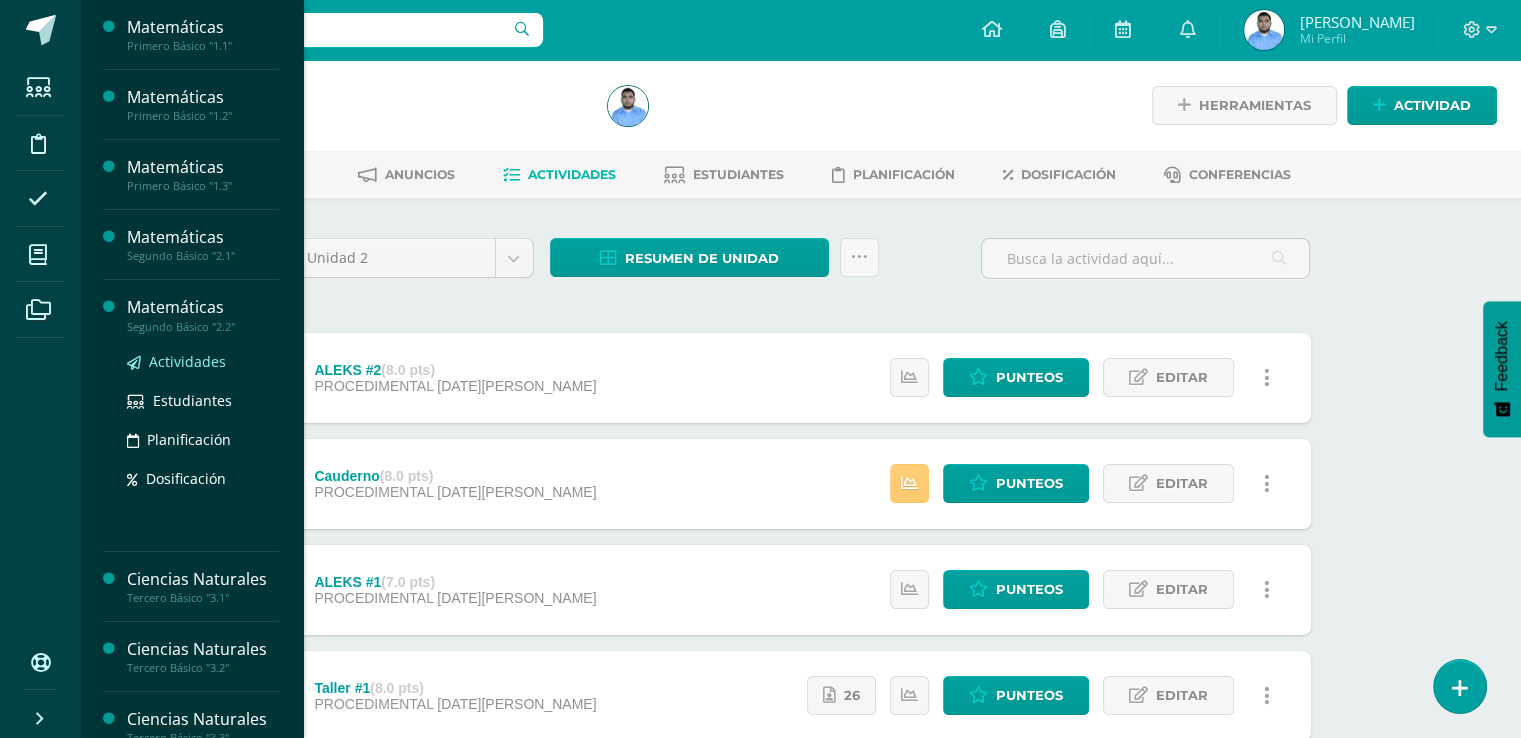 click on "Actividades" at bounding box center [203, 361] 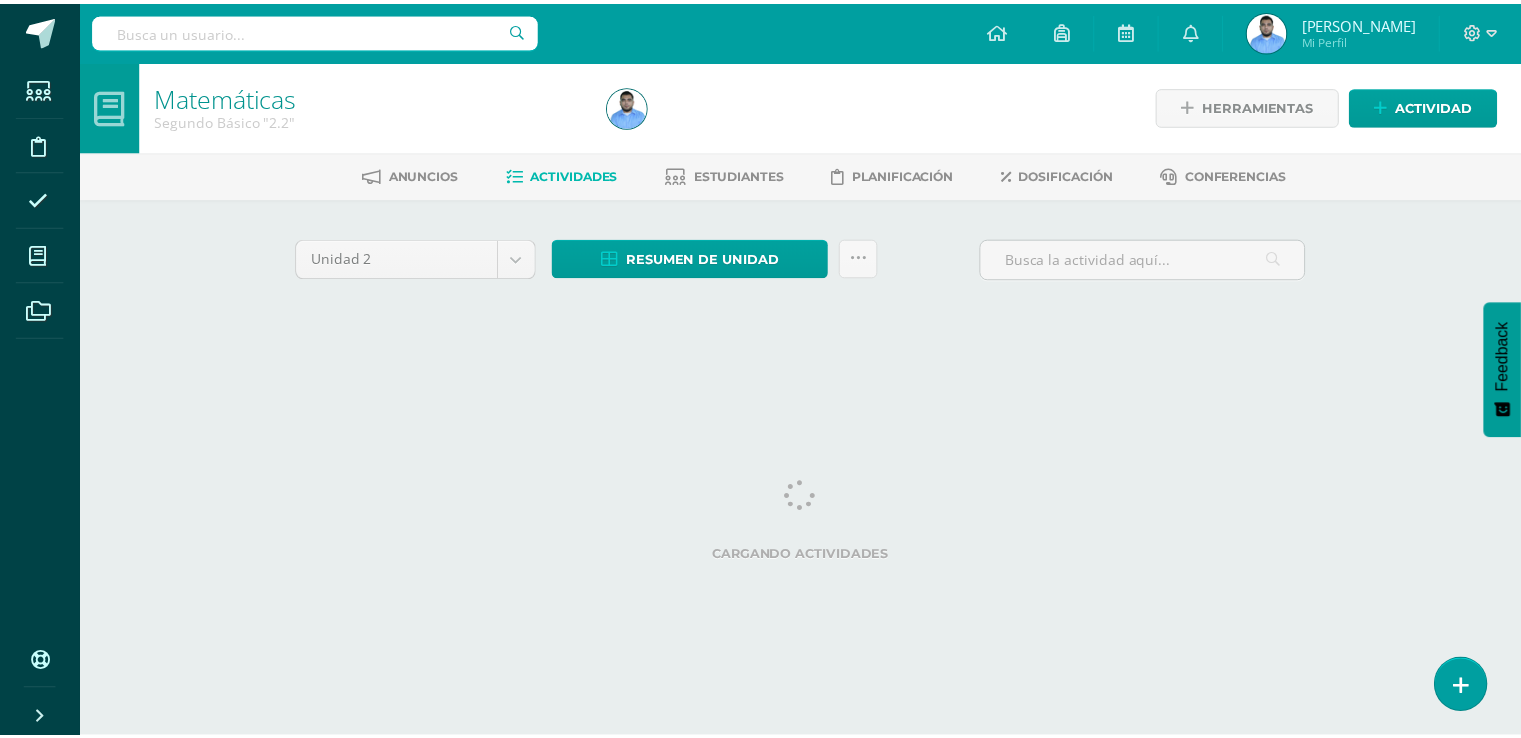 scroll, scrollTop: 0, scrollLeft: 0, axis: both 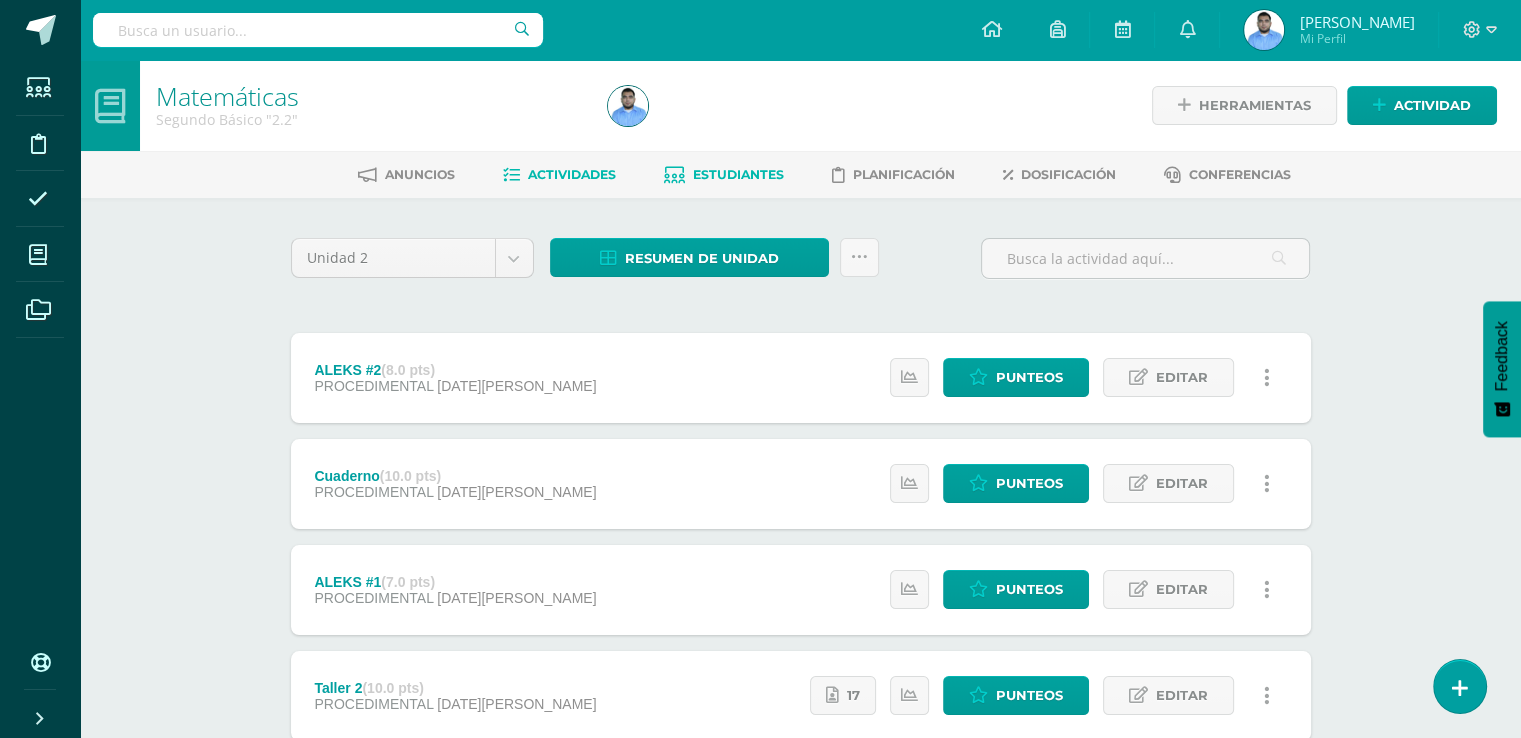 click on "Estudiantes" at bounding box center [738, 174] 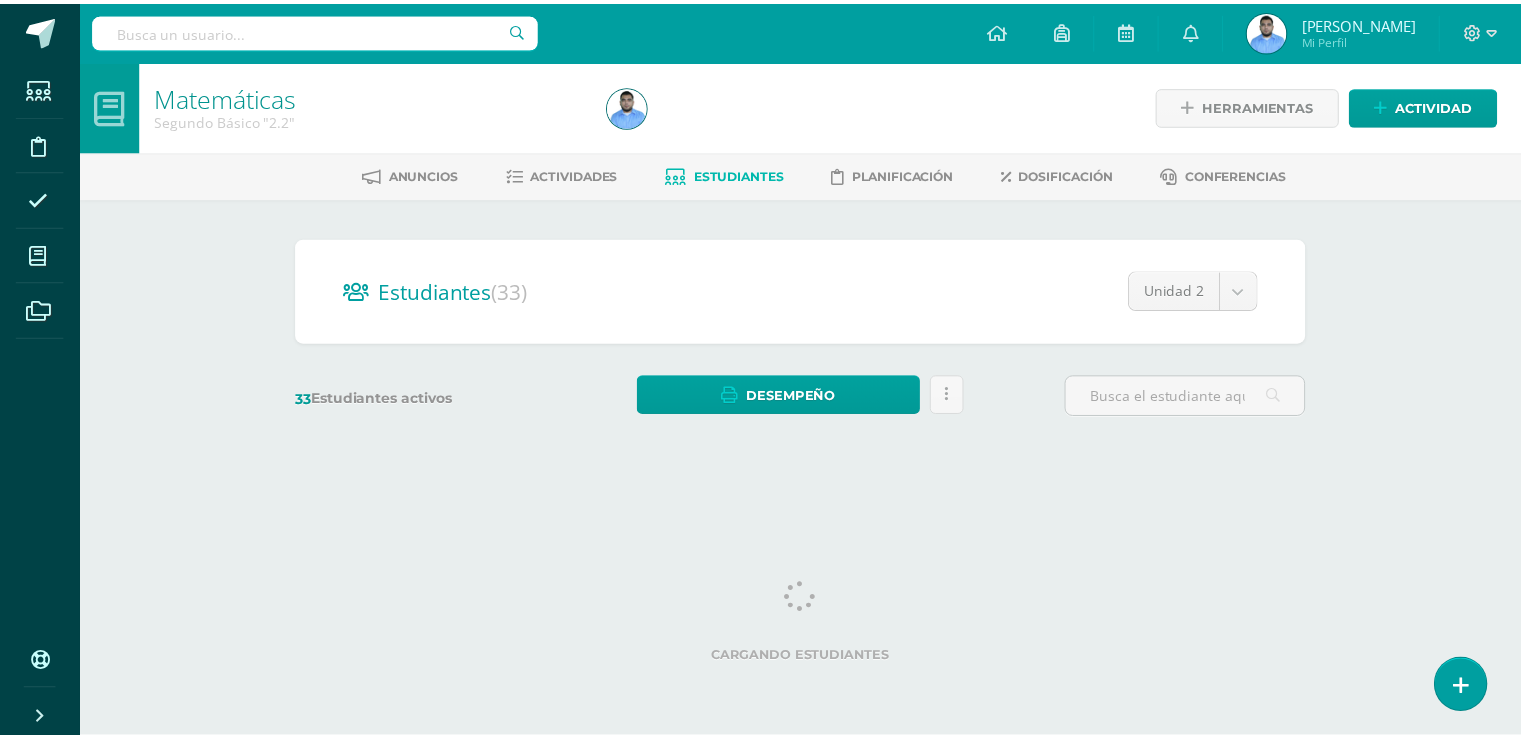 scroll, scrollTop: 0, scrollLeft: 0, axis: both 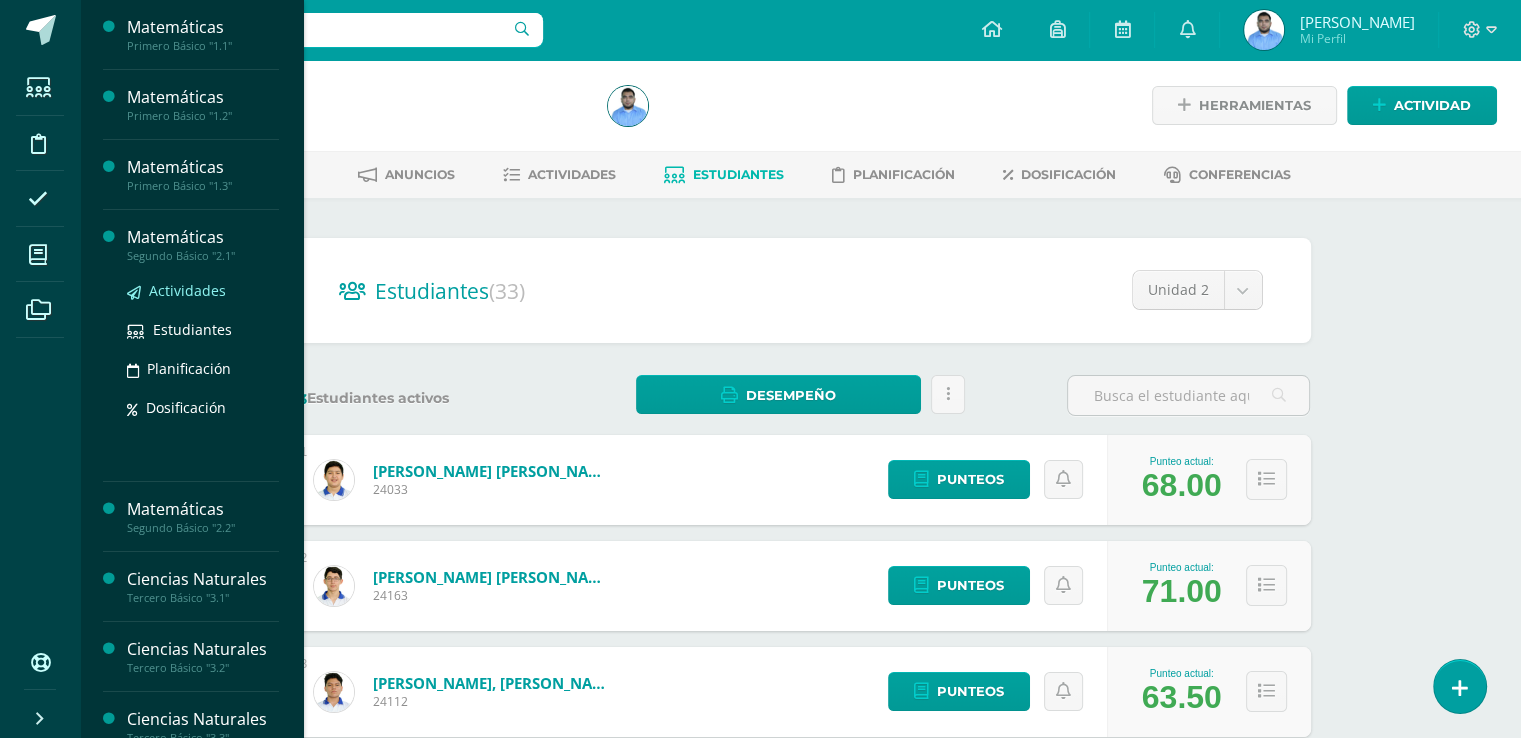 click on "Actividades" at bounding box center [187, 290] 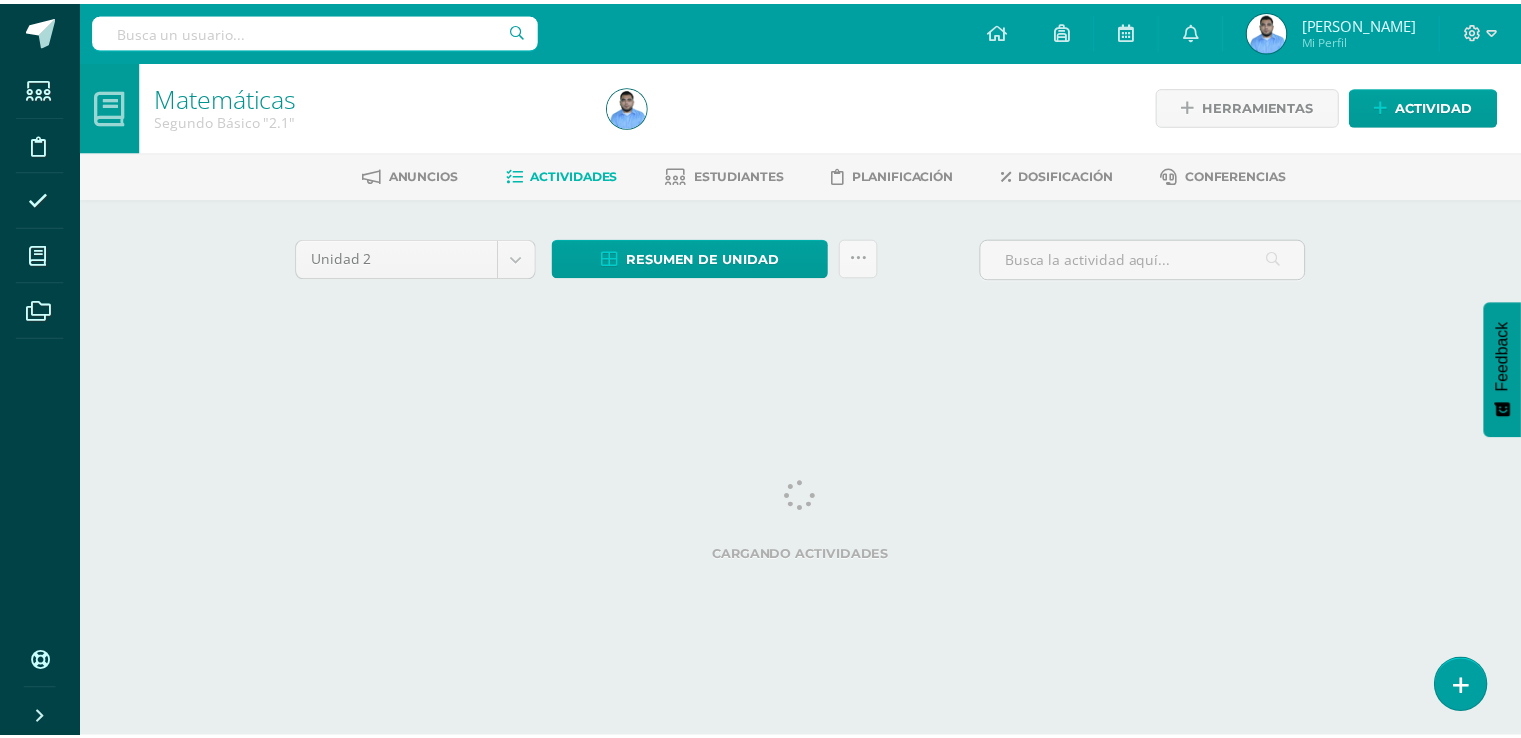 scroll, scrollTop: 0, scrollLeft: 0, axis: both 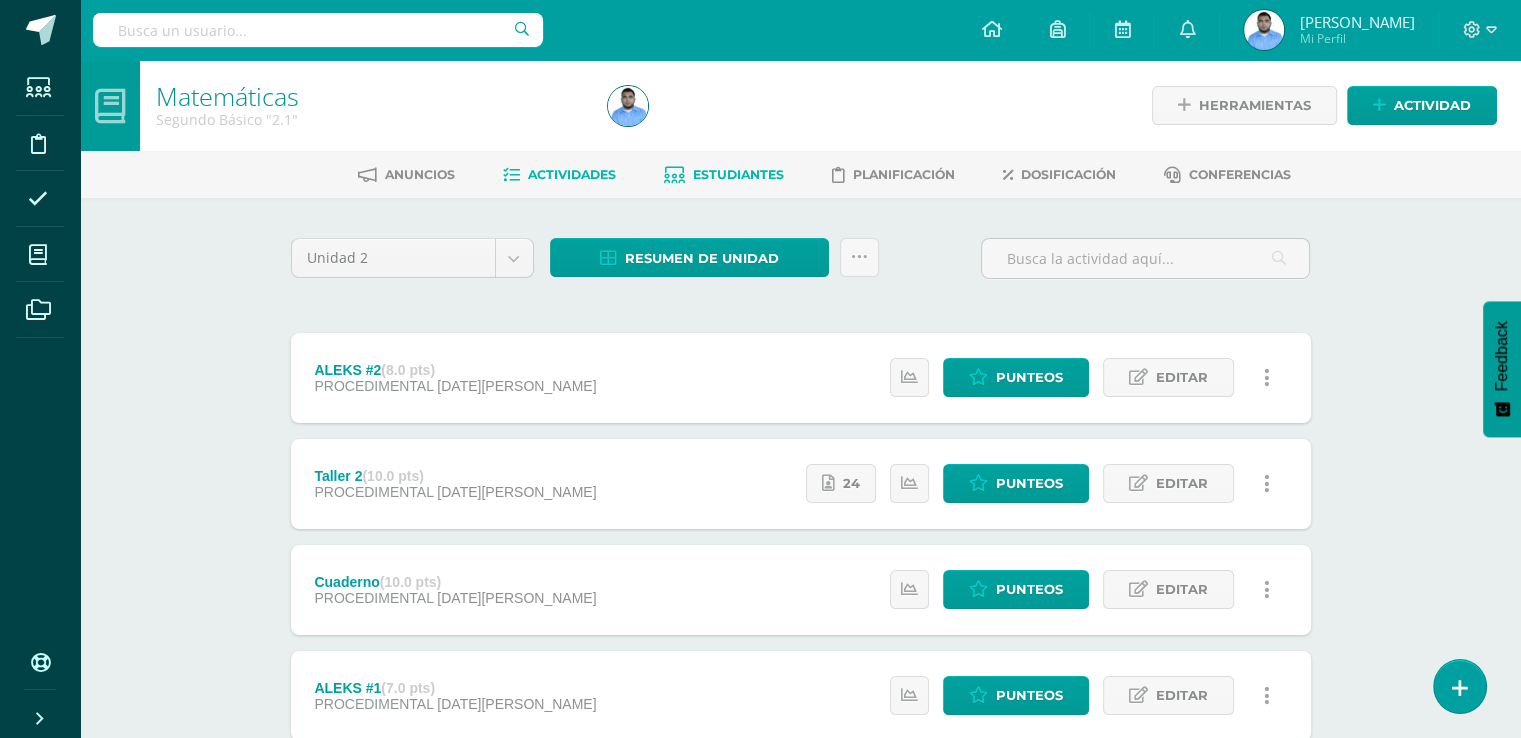 click on "Estudiantes" at bounding box center (738, 174) 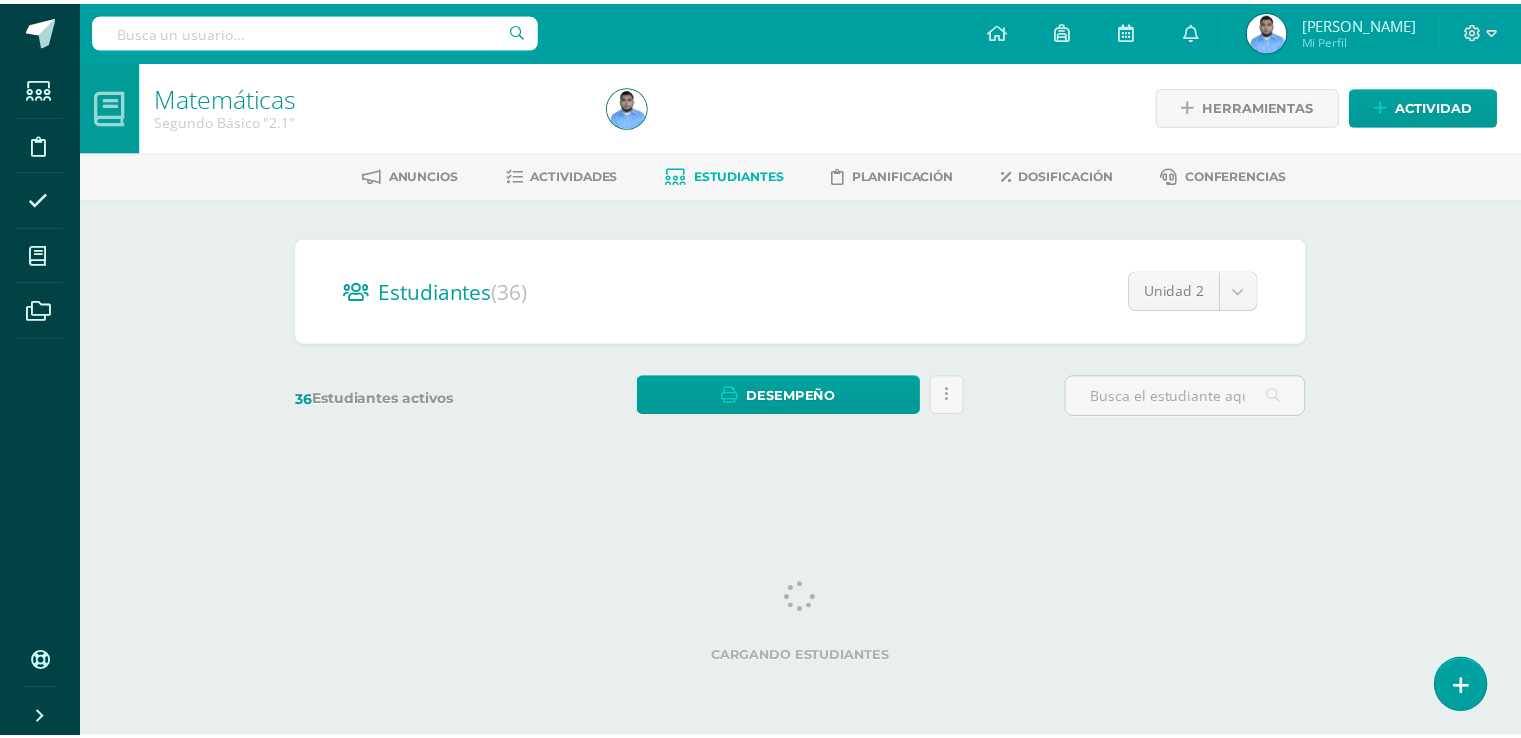 scroll, scrollTop: 0, scrollLeft: 0, axis: both 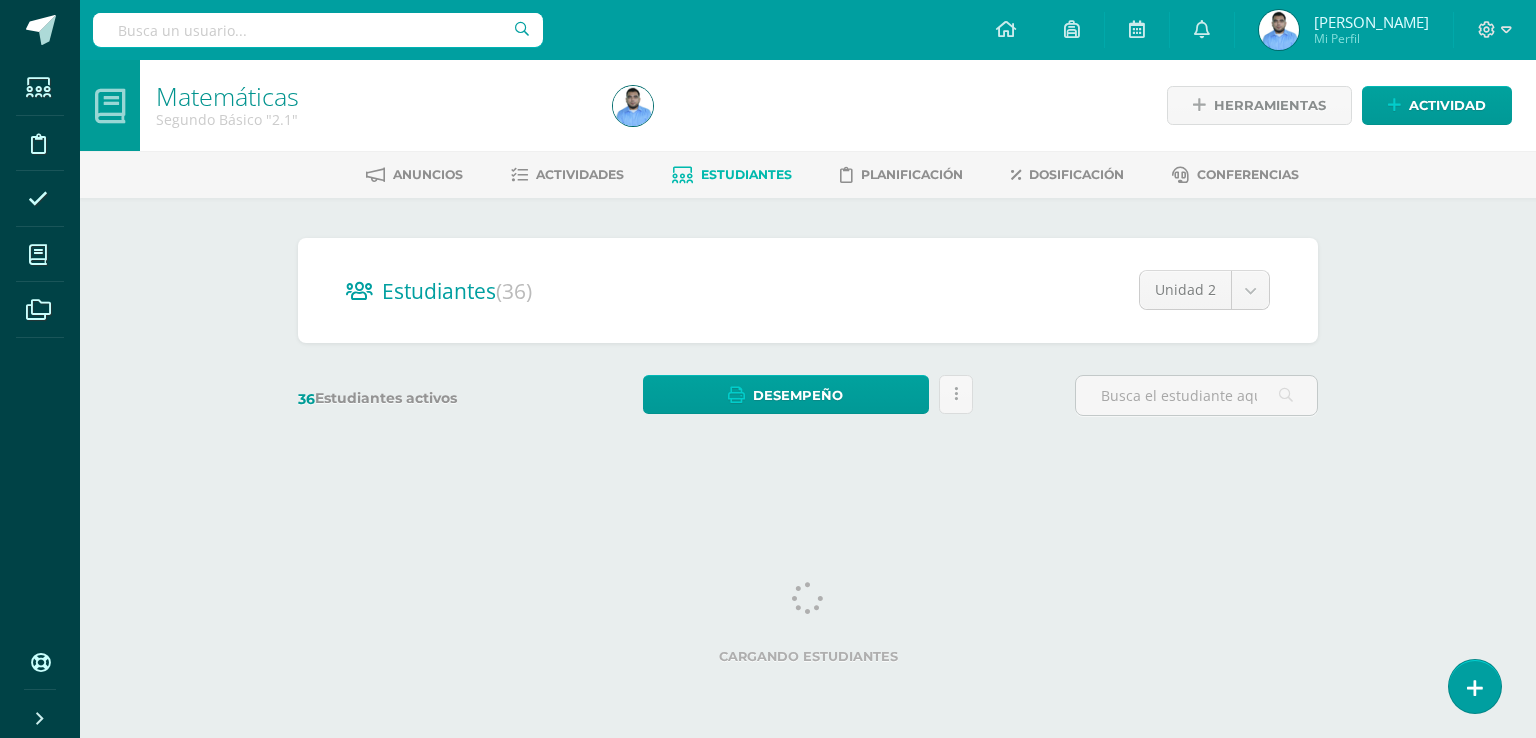 click on "Estudiantes Disciplina Asistencia Mis cursos Archivos Soporte
Centro de ayuda
Últimas actualizaciones
Cerrar panel
Matemáticas
Primero
Básico
"1.1"
Actividades Estudiantes Planificación Dosificación
Matemáticas
Primero
Básico
"1.2"
Actividades Estudiantes Planificación Dosificación
Matemáticas
Primero
Básico
"1.3"
Actividades Estudiantes Planificación Dosificación
Matemáticas
Actividades Estudiantes Planificación Dosificación Actividades Avisos 1" at bounding box center (768, 237) 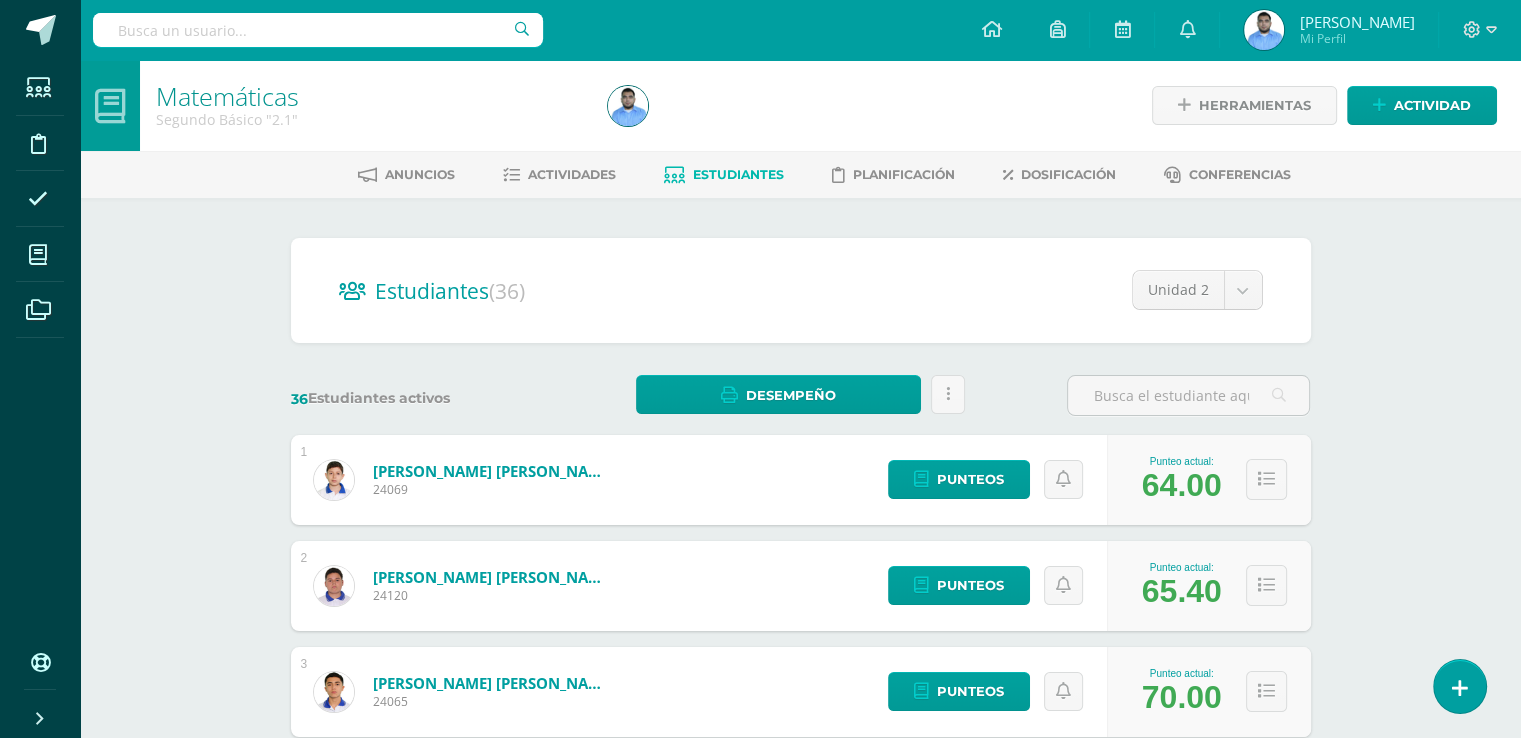 scroll, scrollTop: 644, scrollLeft: 0, axis: vertical 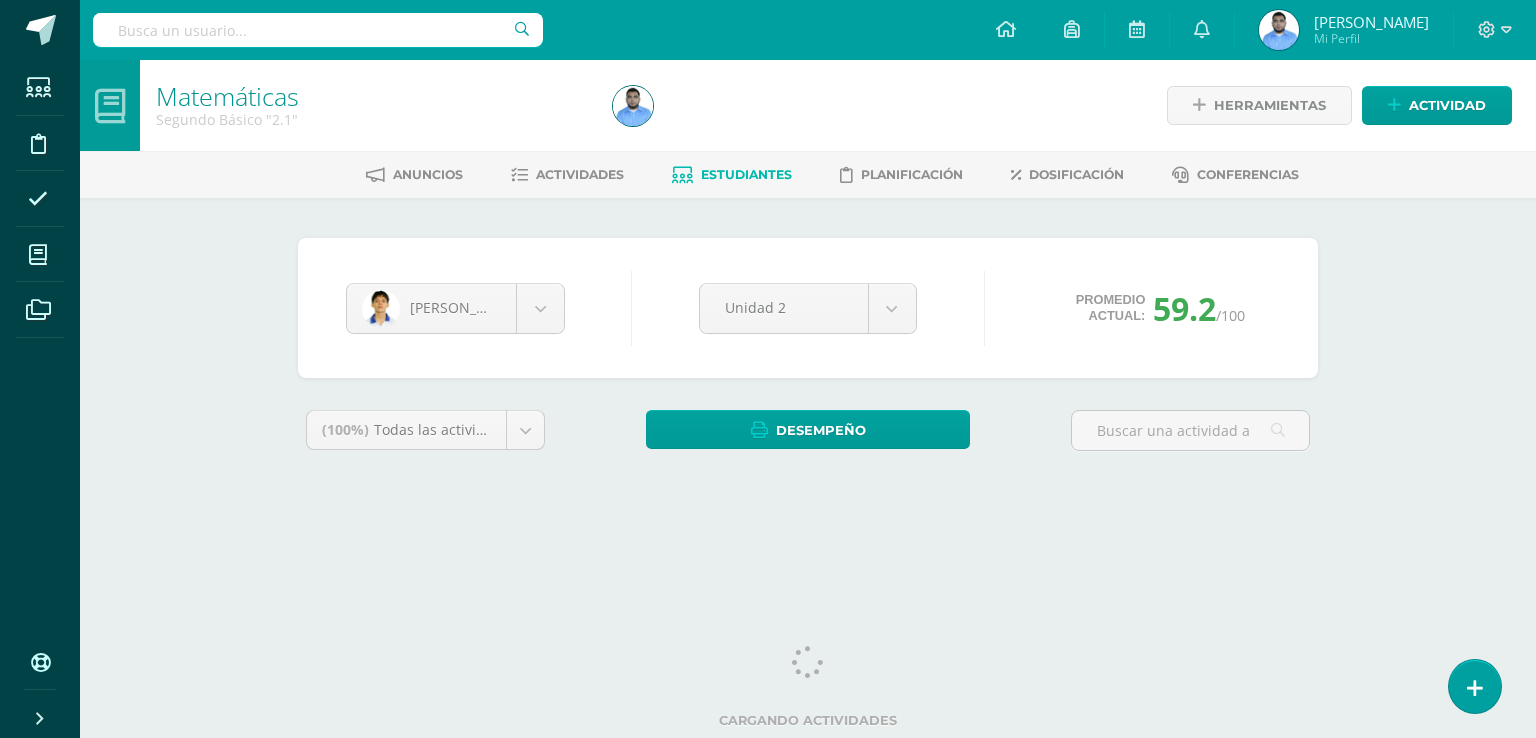 click on "Matemáticas
Segundo Básico "2.1"
Herramientas
Detalle de asistencias
Actividad
Anuncios
Actividades
Estudiantes
Planificación
Dosificación
Conferencias     Víctor Piriz                             Mario Acevedo Stev Aroche José Arriaga Náthaly Bautista Carla Campos Steban Cardona Diego Díaz Jissel Figueroa Paula Galdámez Alejandro Gonzalez Génesis Icó Melissa Illescas Hugo Juárez Jonathan Lemus Cristhy León Yerlis López Dulce Martínez Samuel Méndez Albert Méndez Marcos Mérida Sebastian Morales Andrea Patzán Alvaro Patzán Víctor Piriz Marizabel Quijada María Ramos Marcos Ramos Elizabeth Rivera Alex Romero Andrea Sagastume Suceth Salazar Renato Trigueros Jenifer Urrutia Elder Vanegas Rosselyn Vargas Edwin Verbena     Unidad 2                             59.2" at bounding box center [808, 299] 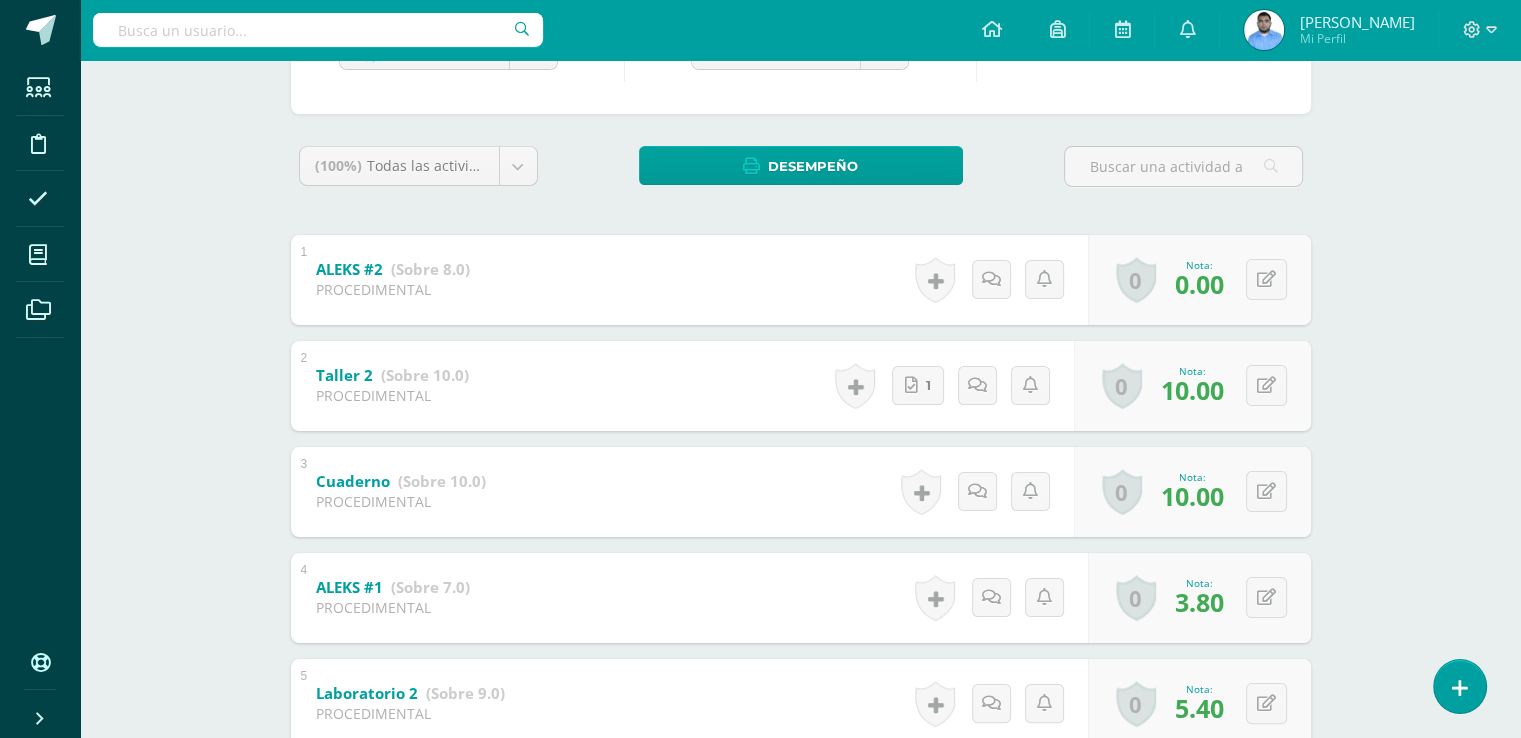 scroll, scrollTop: 256, scrollLeft: 0, axis: vertical 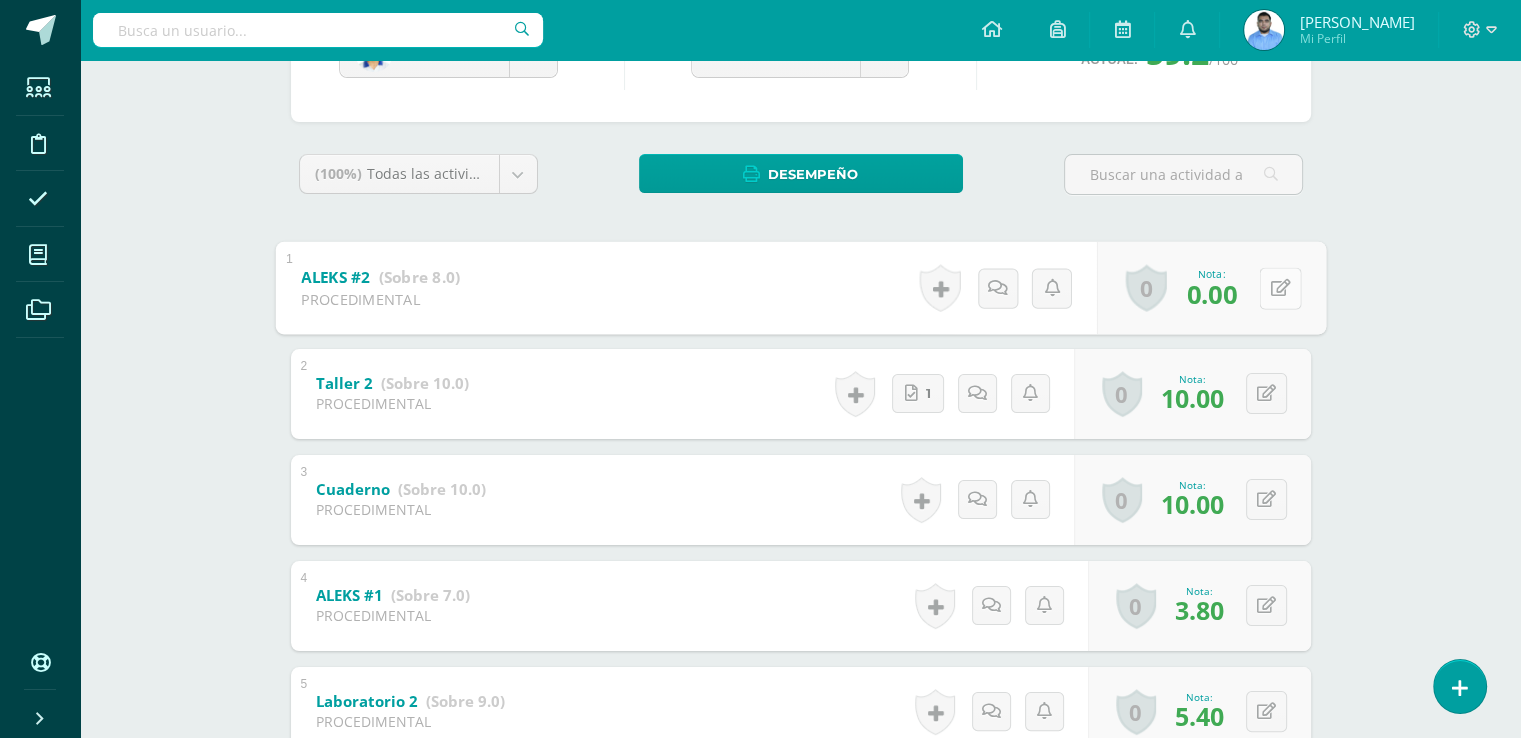 click at bounding box center (1280, 288) 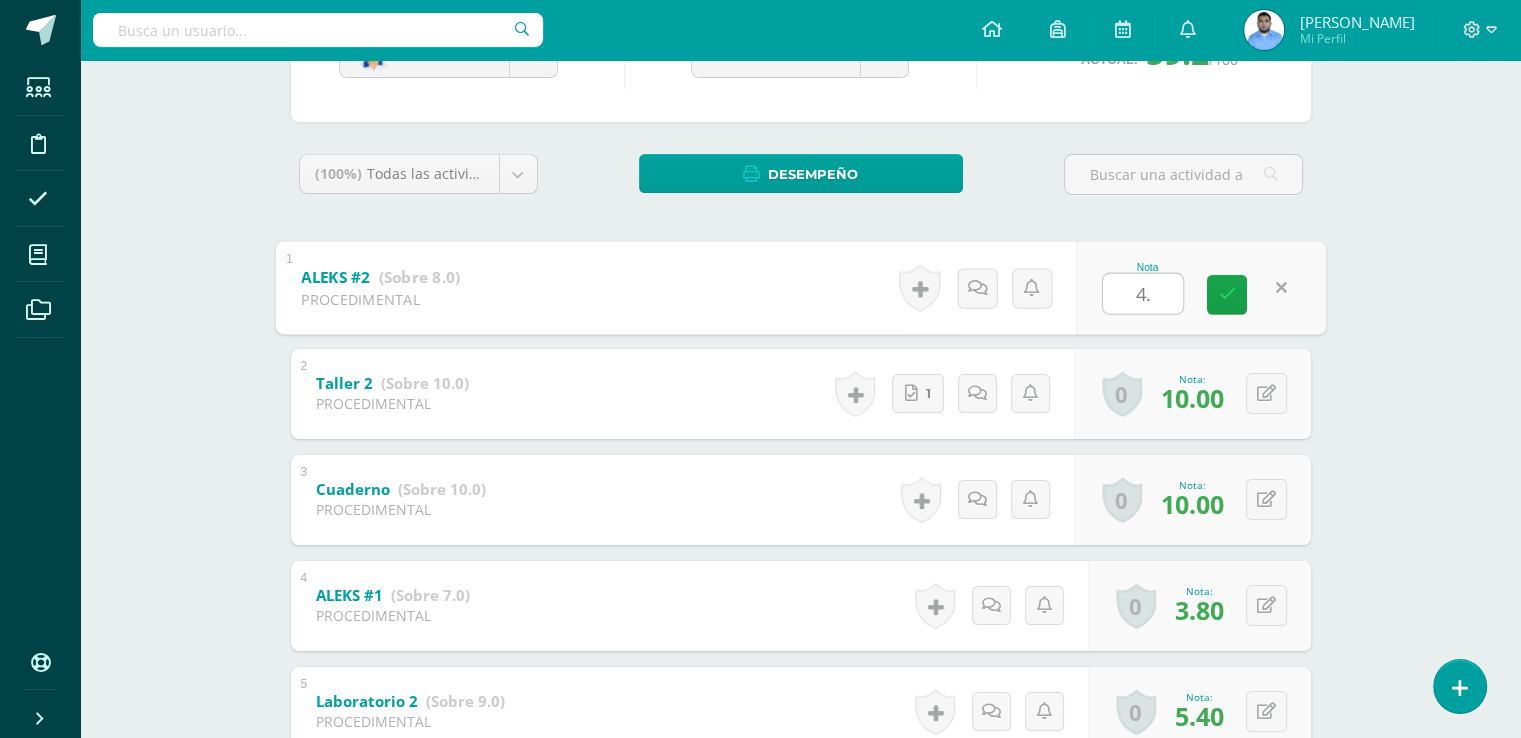 type on "4.8" 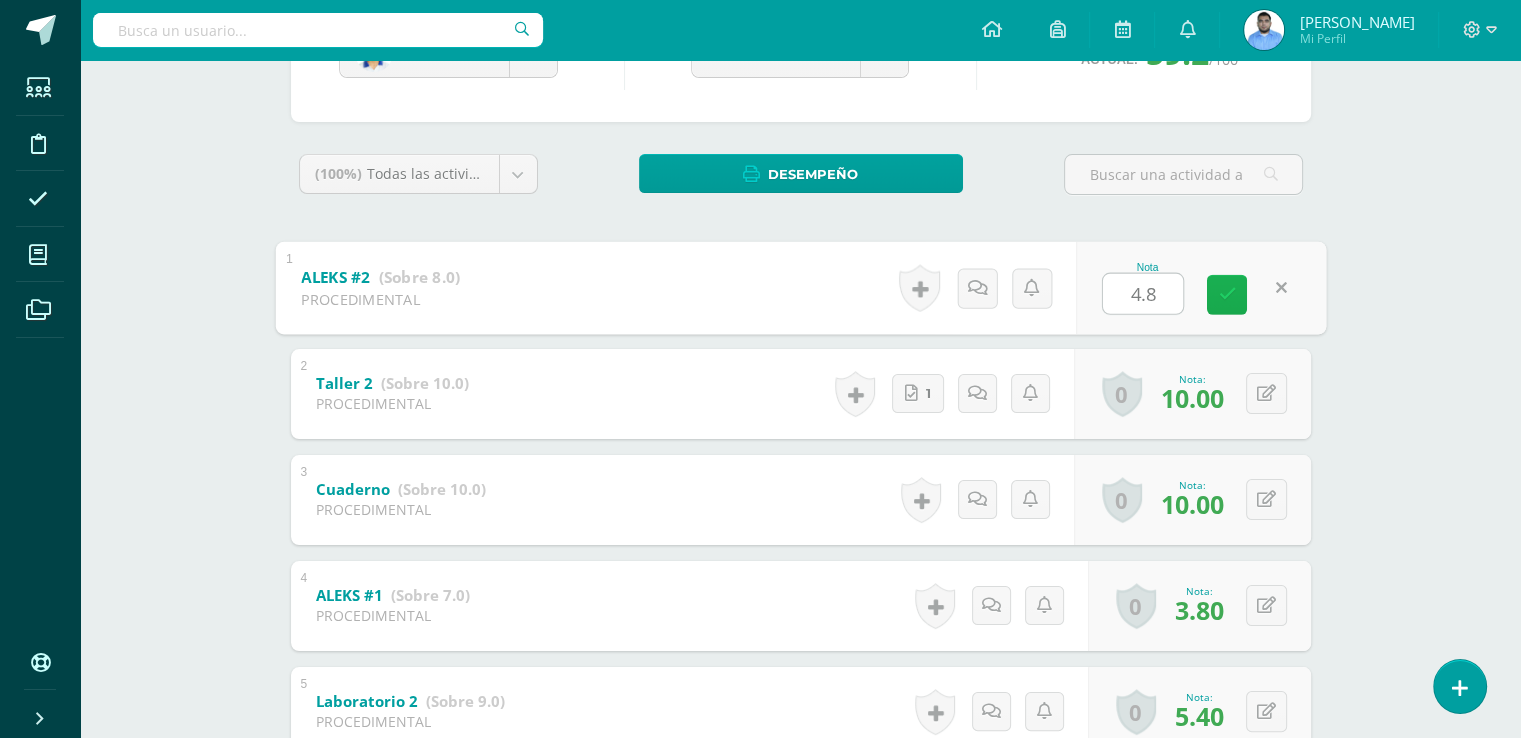 click at bounding box center [1227, 294] 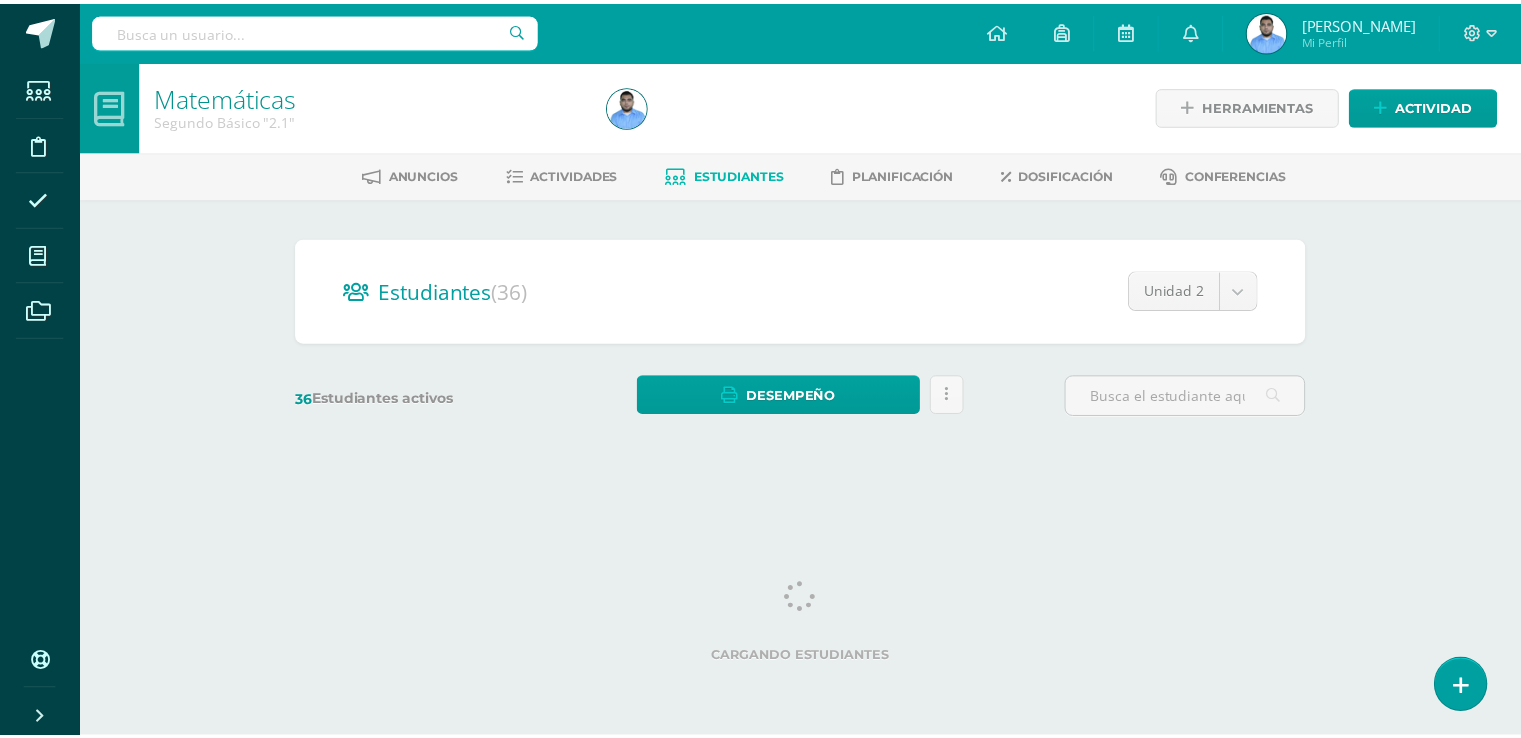 scroll, scrollTop: 0, scrollLeft: 0, axis: both 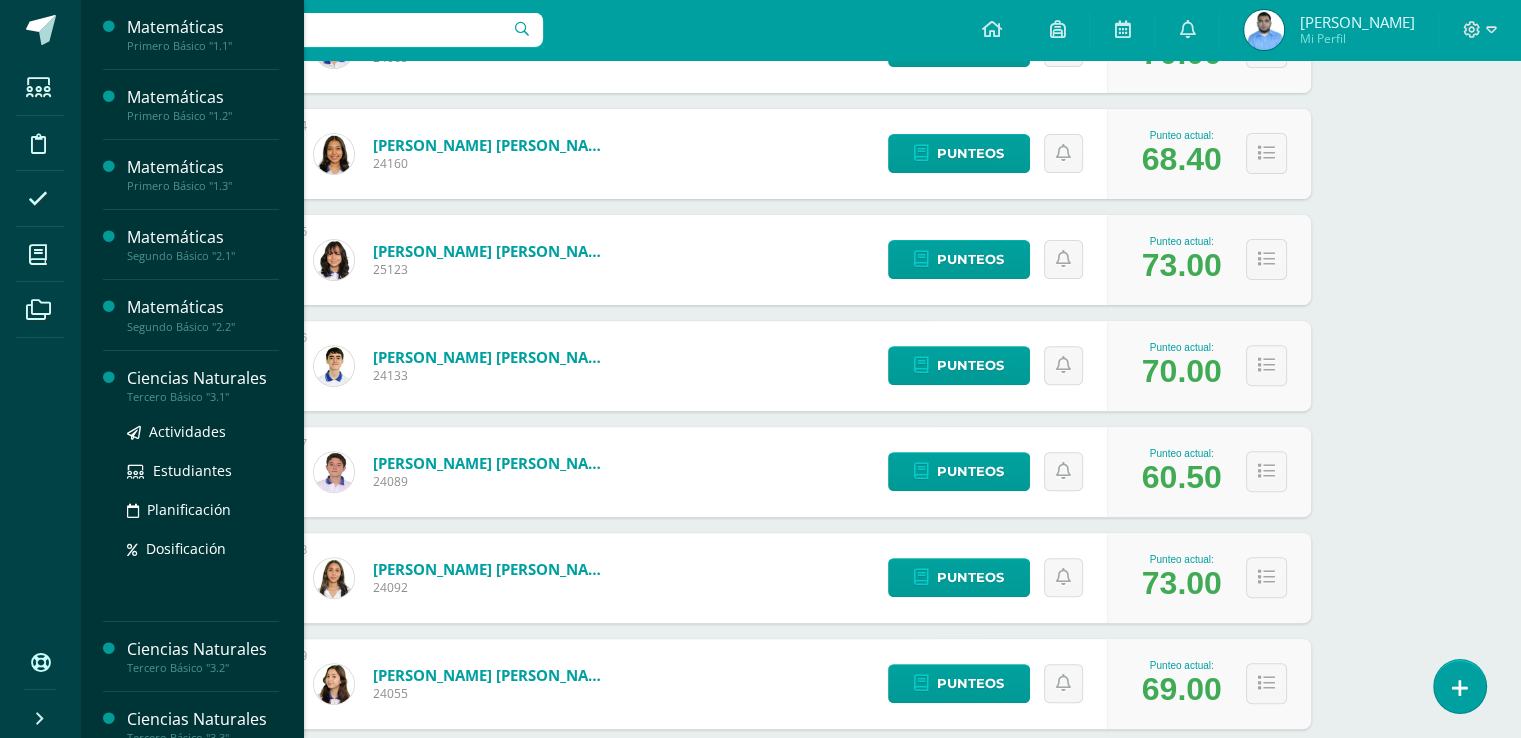 click on "Tercero
Básico
"3.1"" at bounding box center [203, 397] 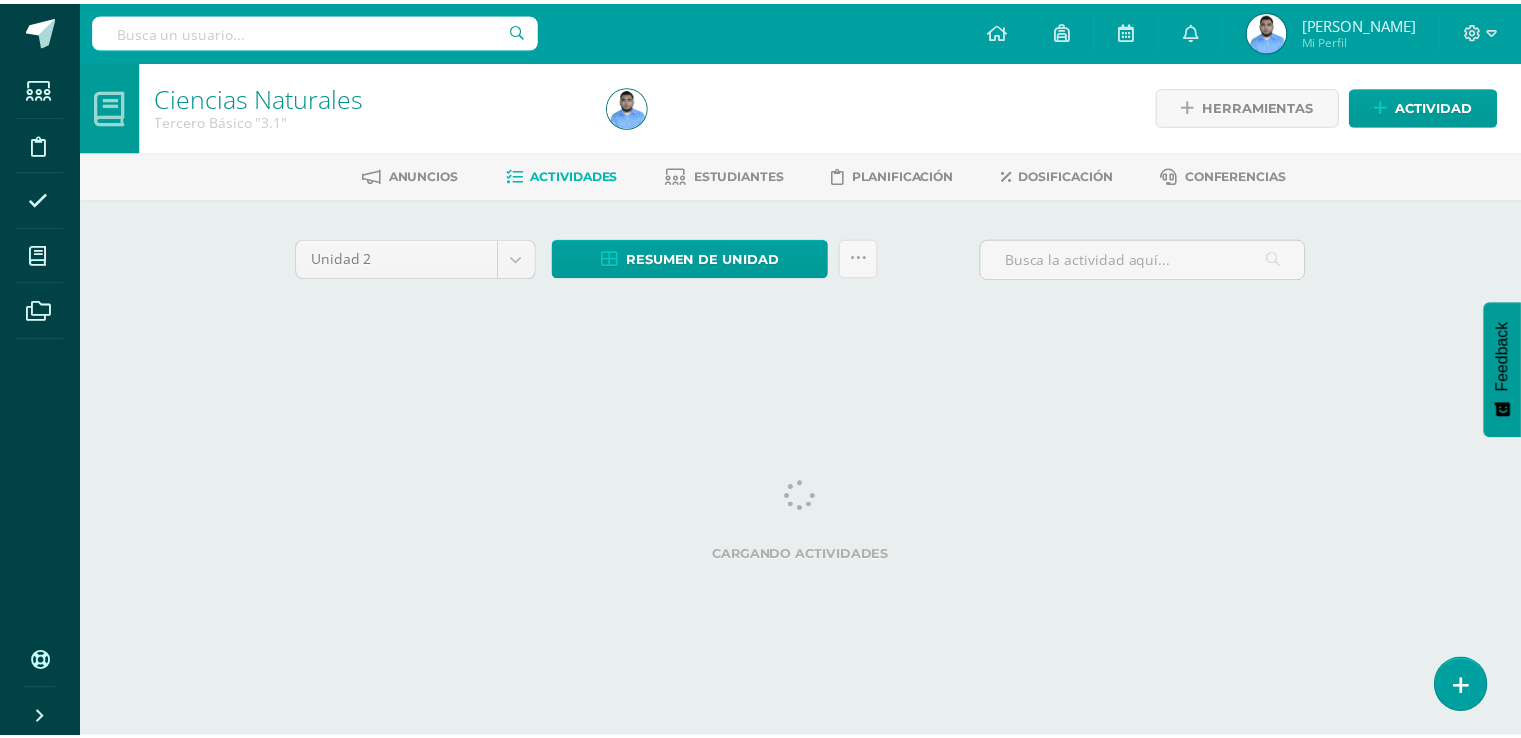 scroll, scrollTop: 0, scrollLeft: 0, axis: both 